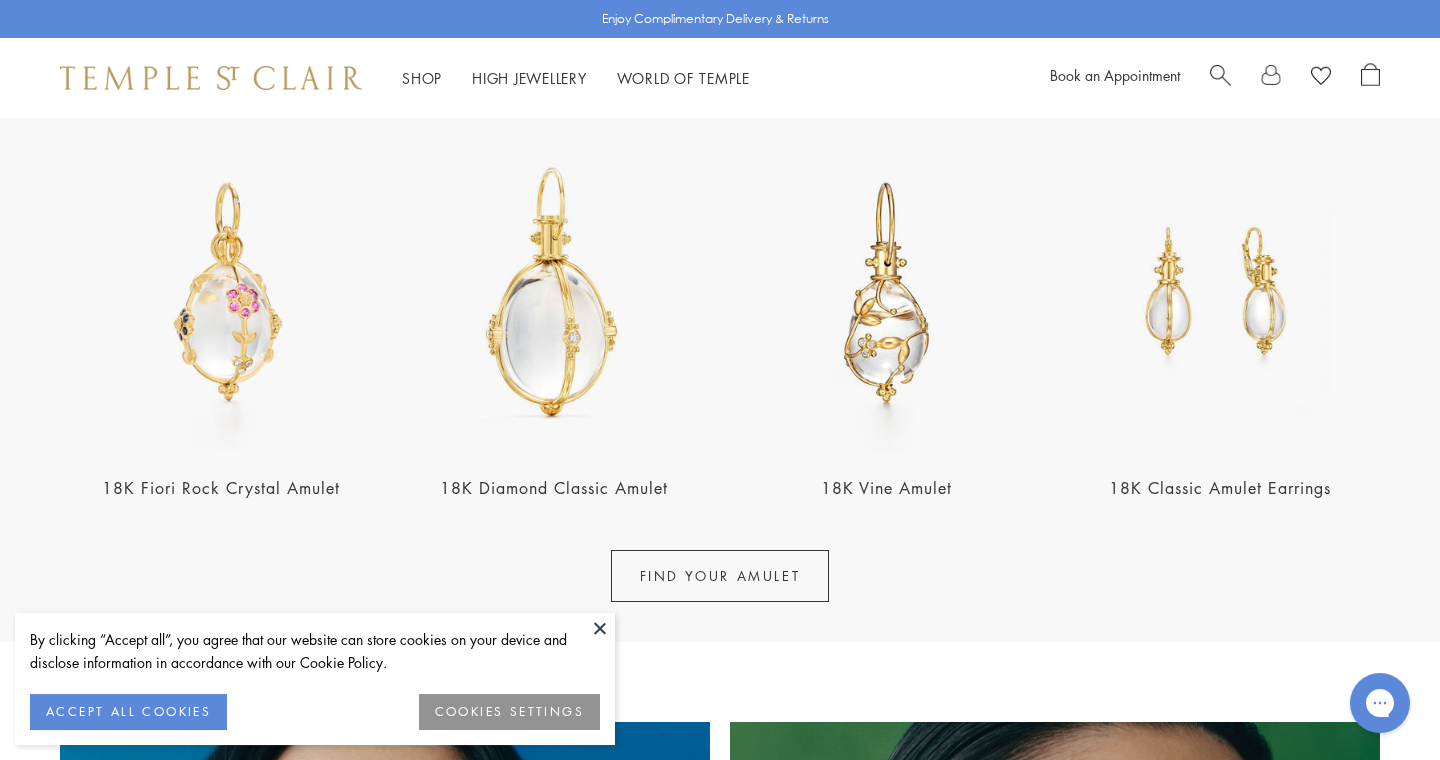 scroll, scrollTop: 768, scrollLeft: 0, axis: vertical 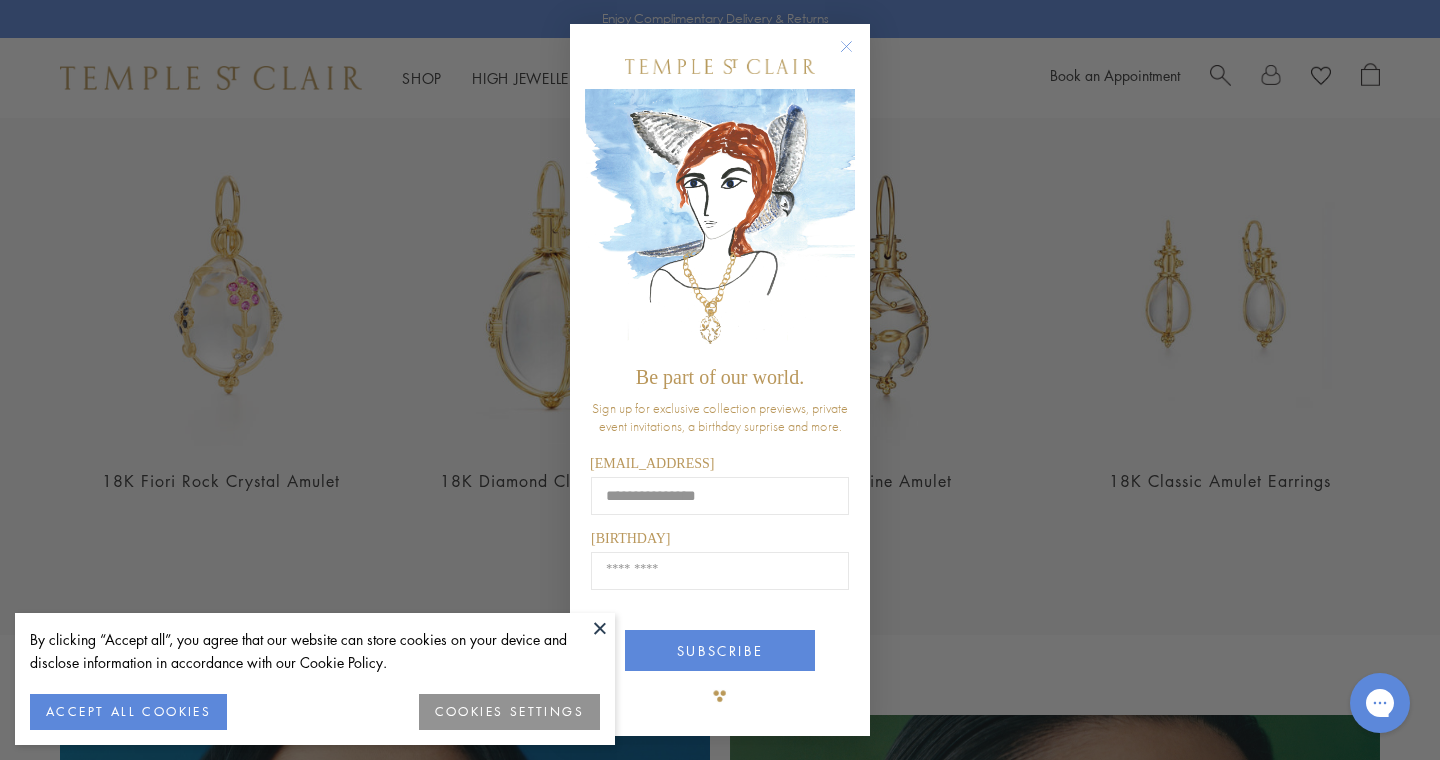 type on "**********" 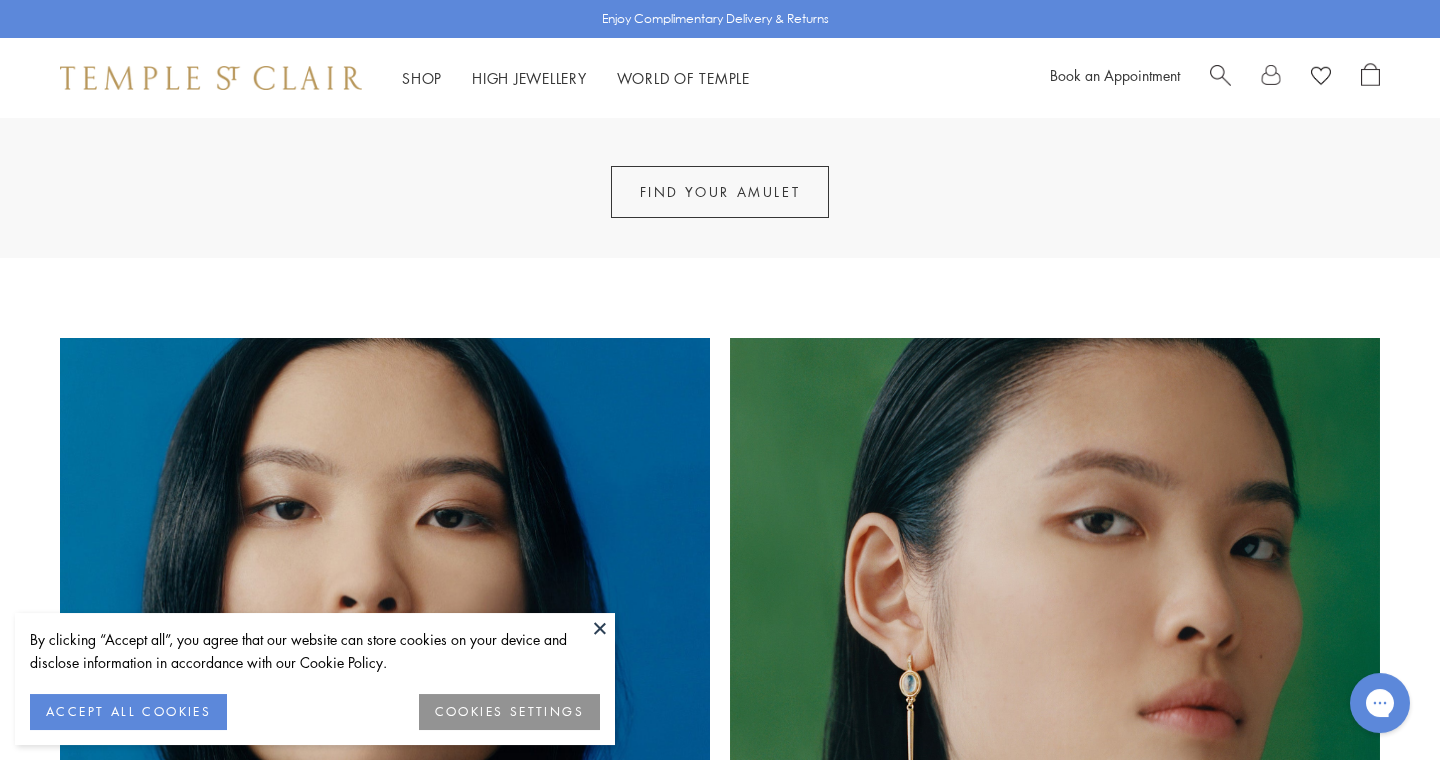 scroll, scrollTop: 1152, scrollLeft: 0, axis: vertical 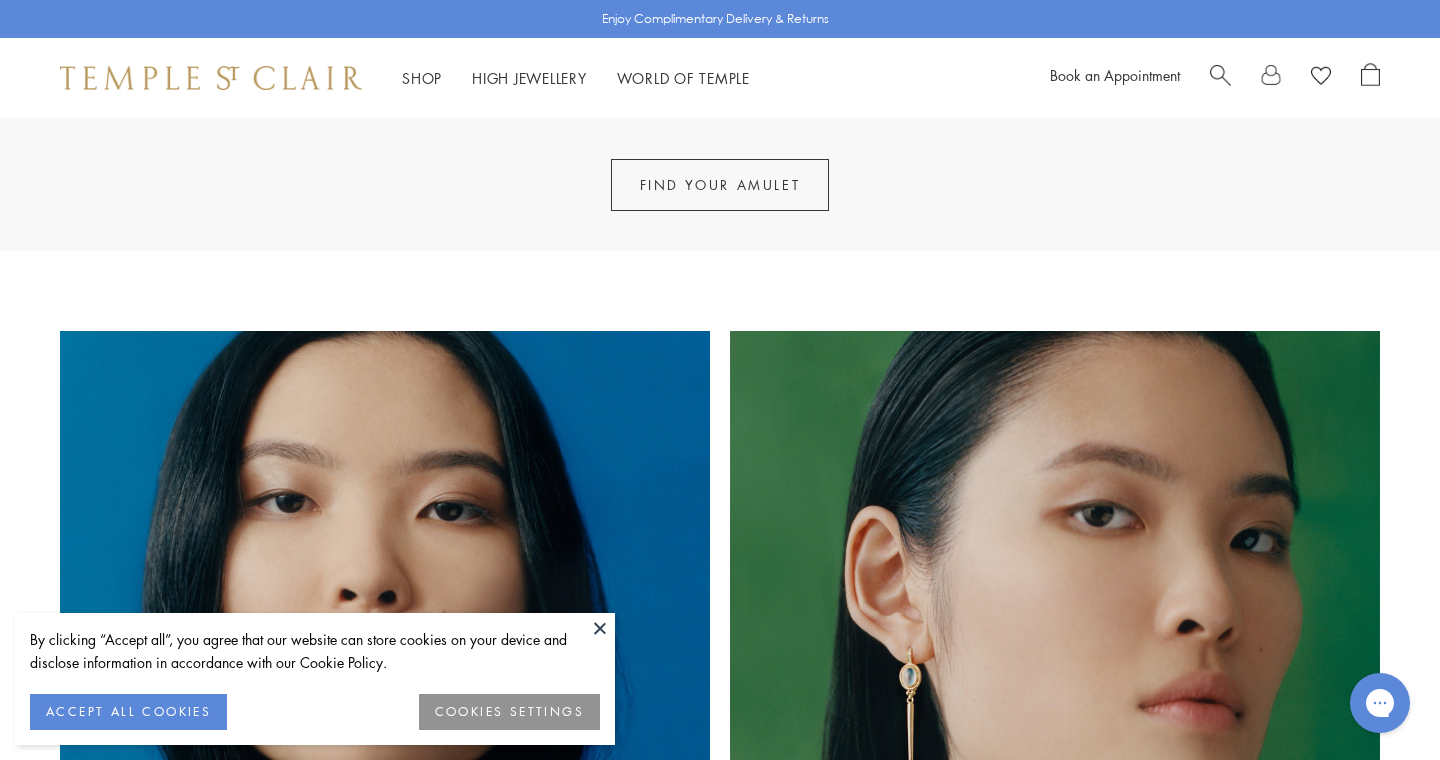click at bounding box center [600, 628] 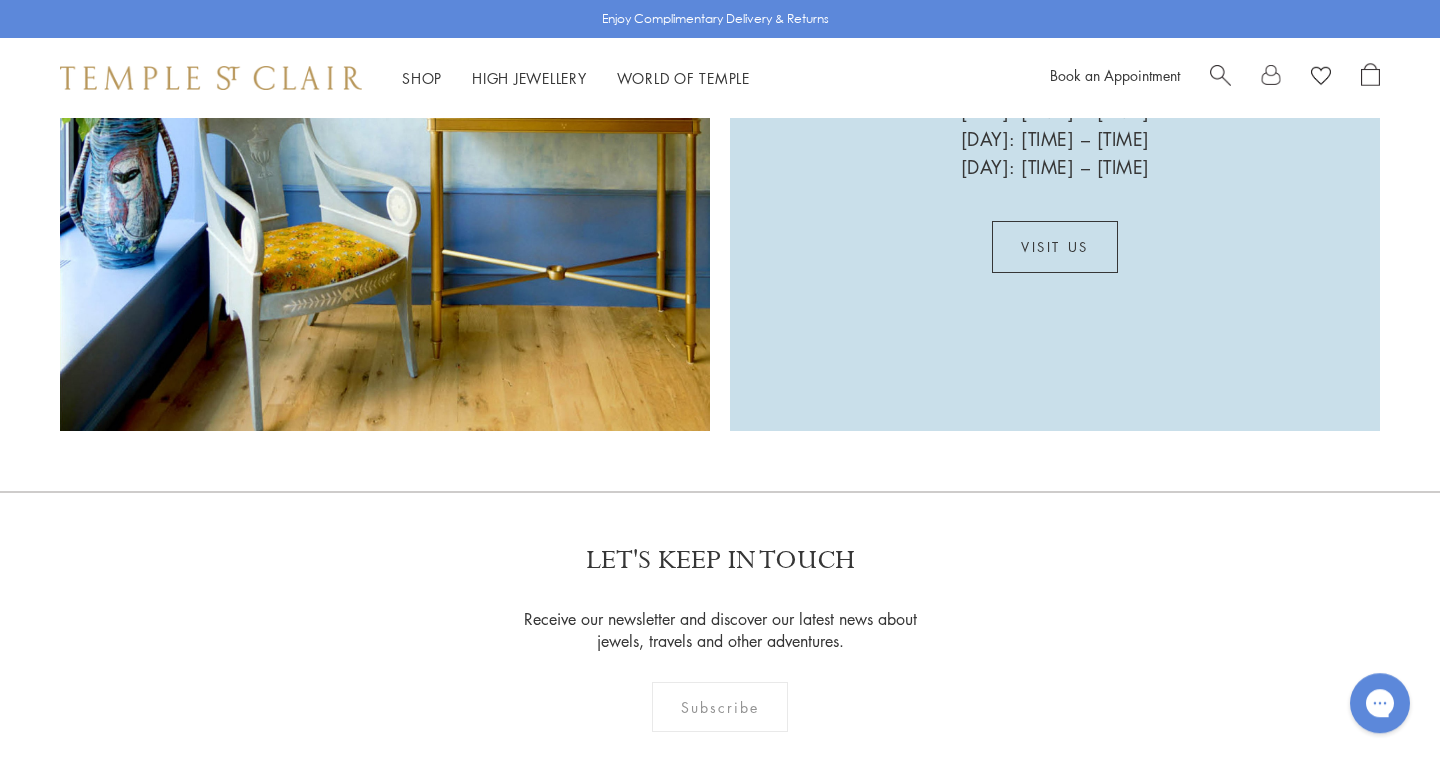 scroll, scrollTop: 3648, scrollLeft: 0, axis: vertical 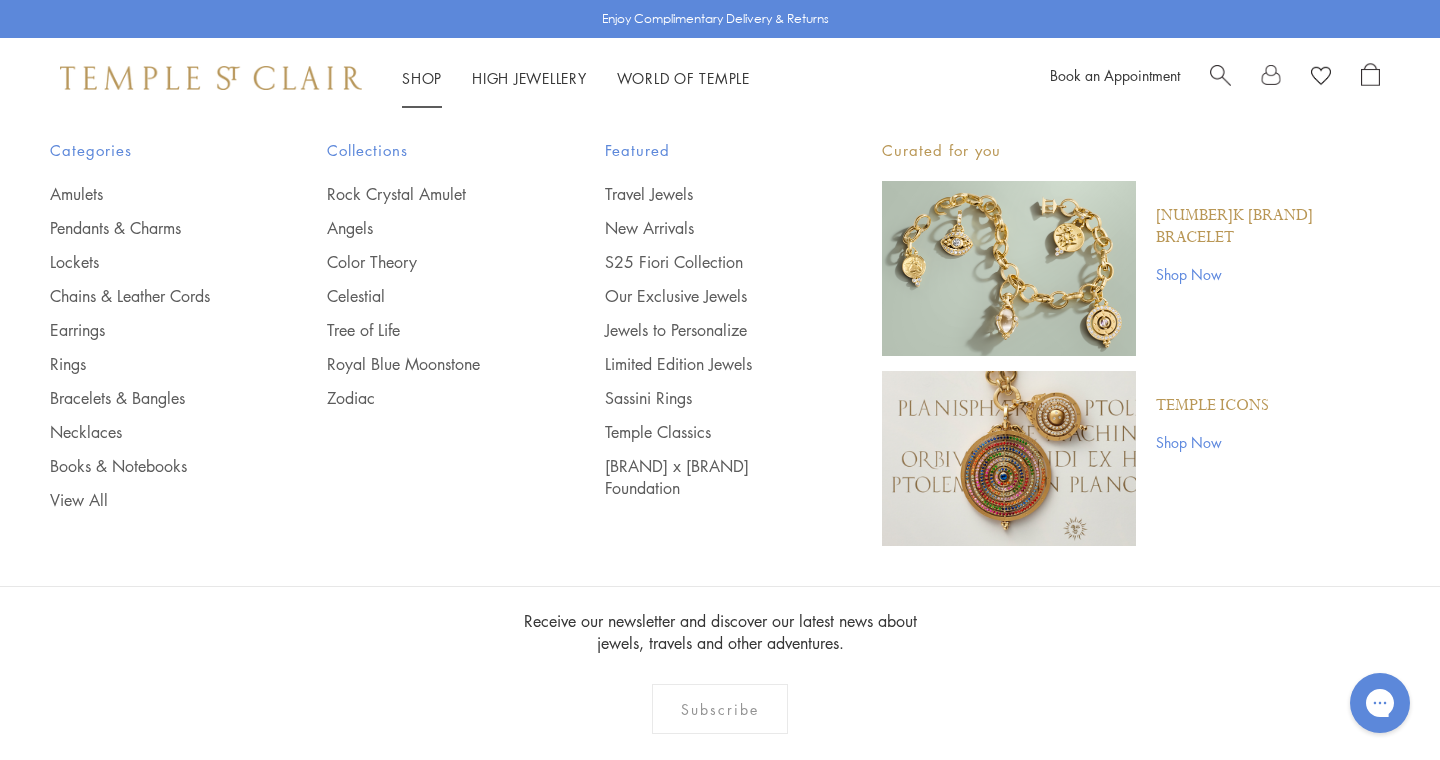 click on "Shop Shop" at bounding box center [422, 78] 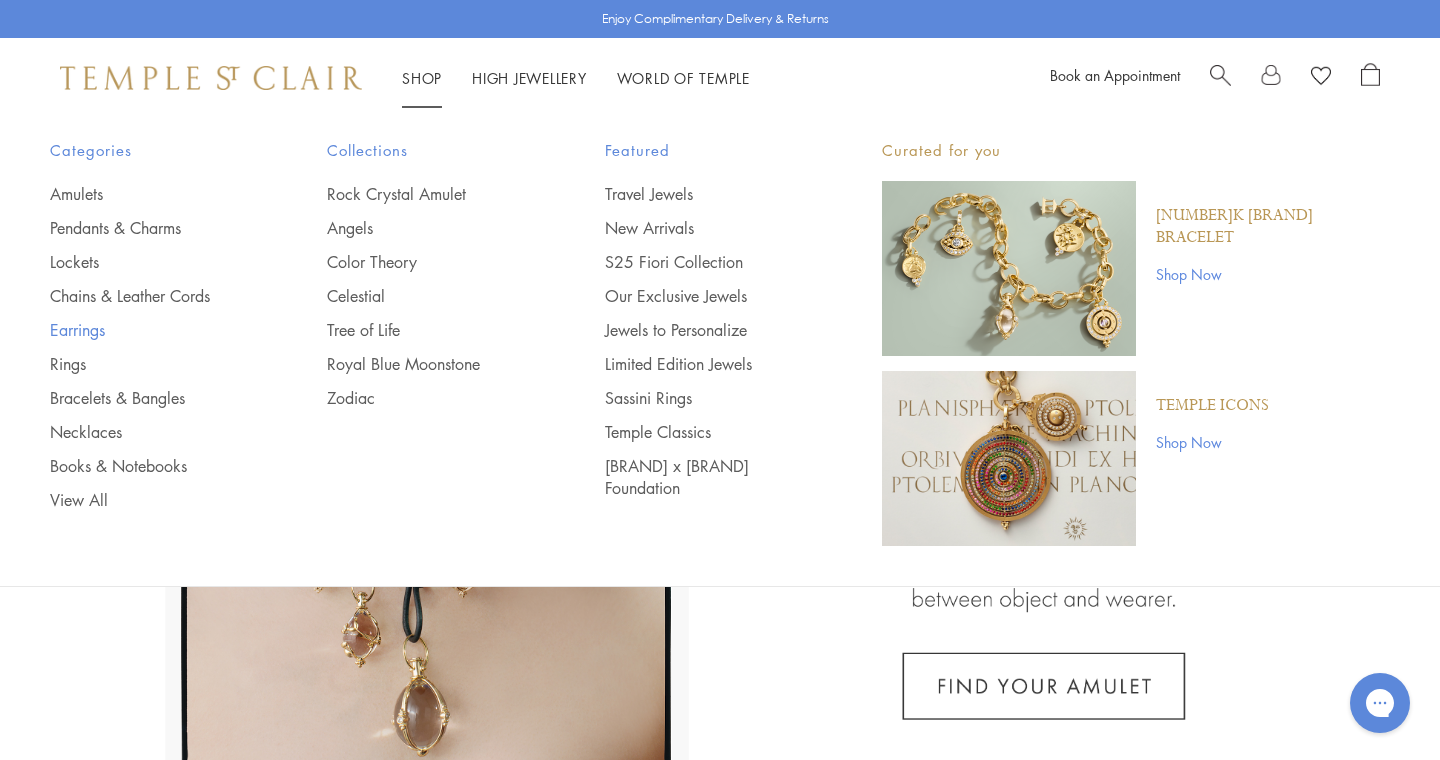 click on "Earrings" at bounding box center [148, 330] 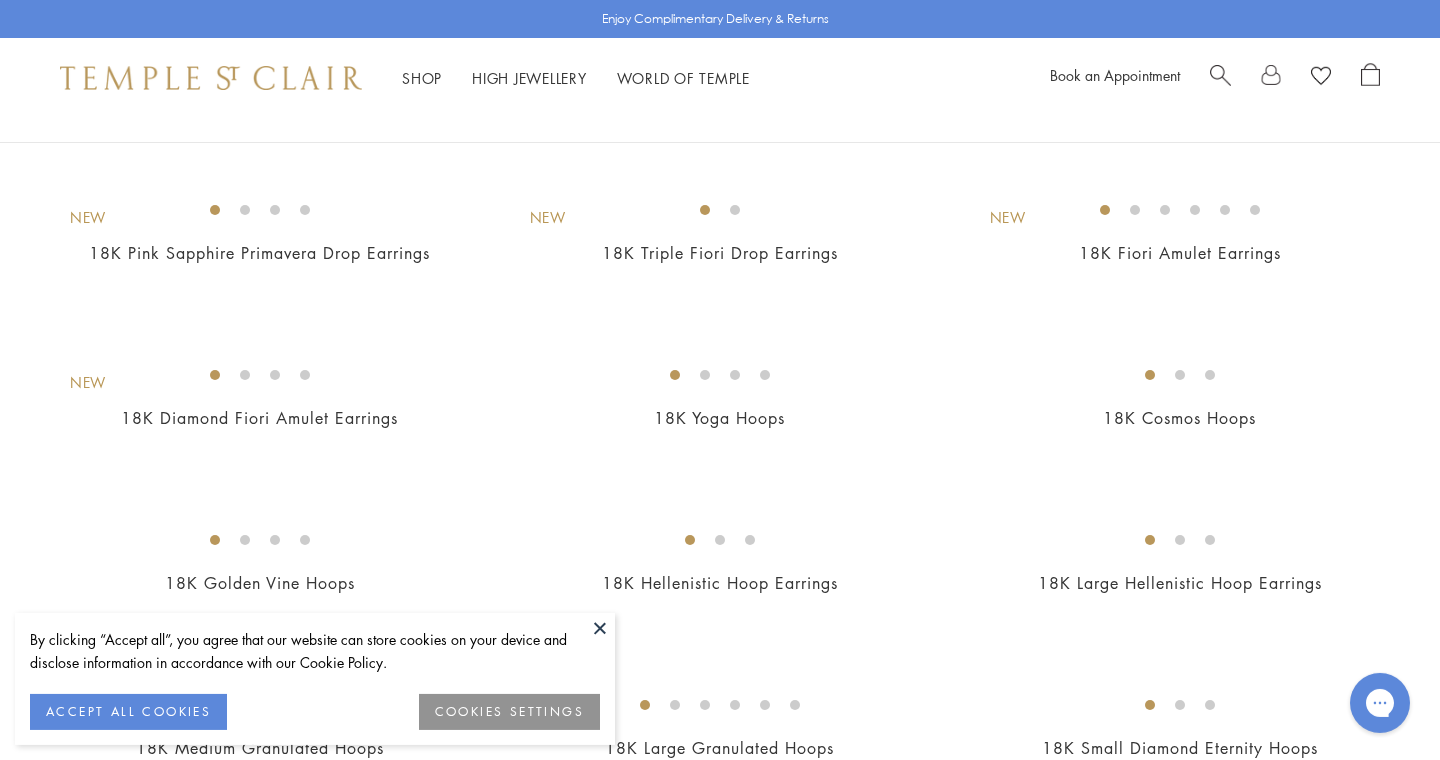 scroll, scrollTop: 1008, scrollLeft: 0, axis: vertical 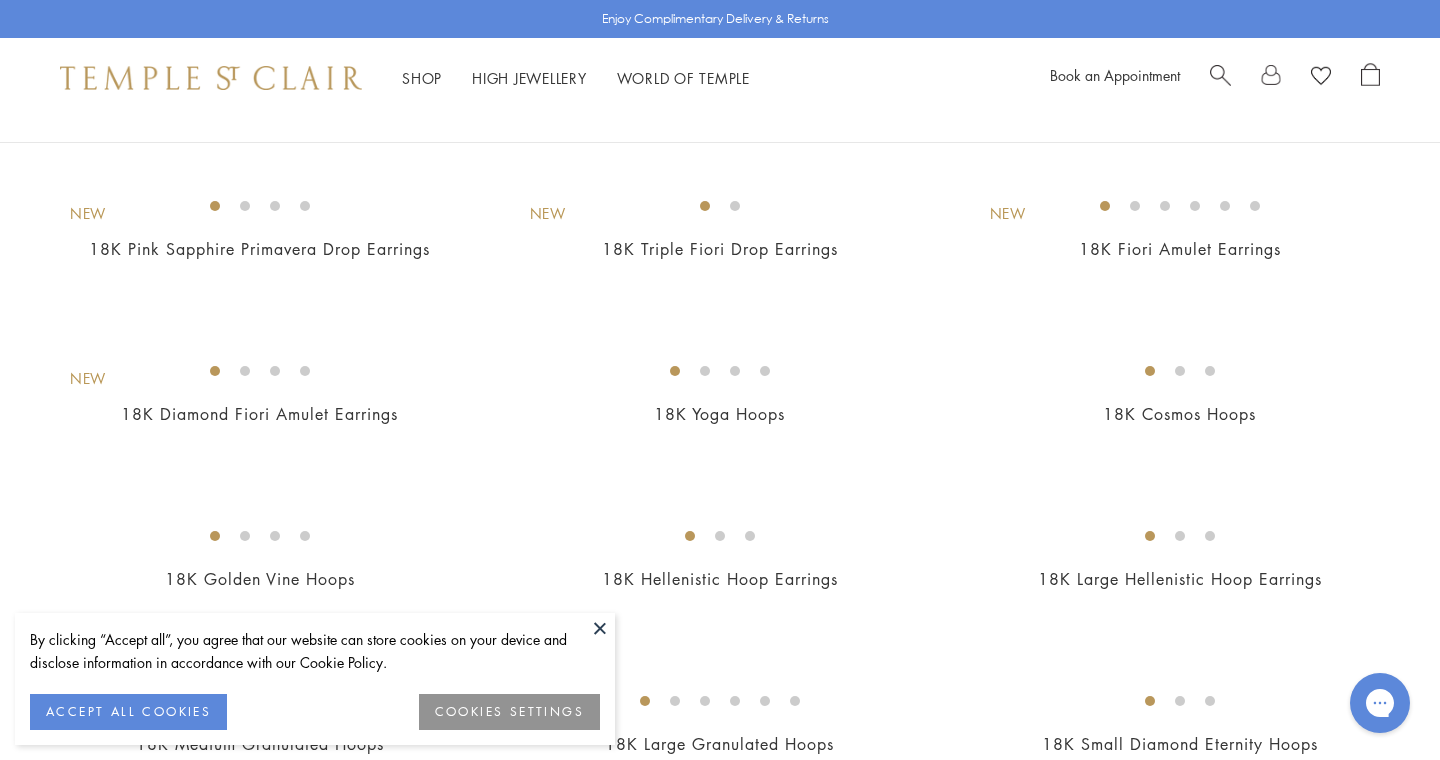 click at bounding box center [600, 628] 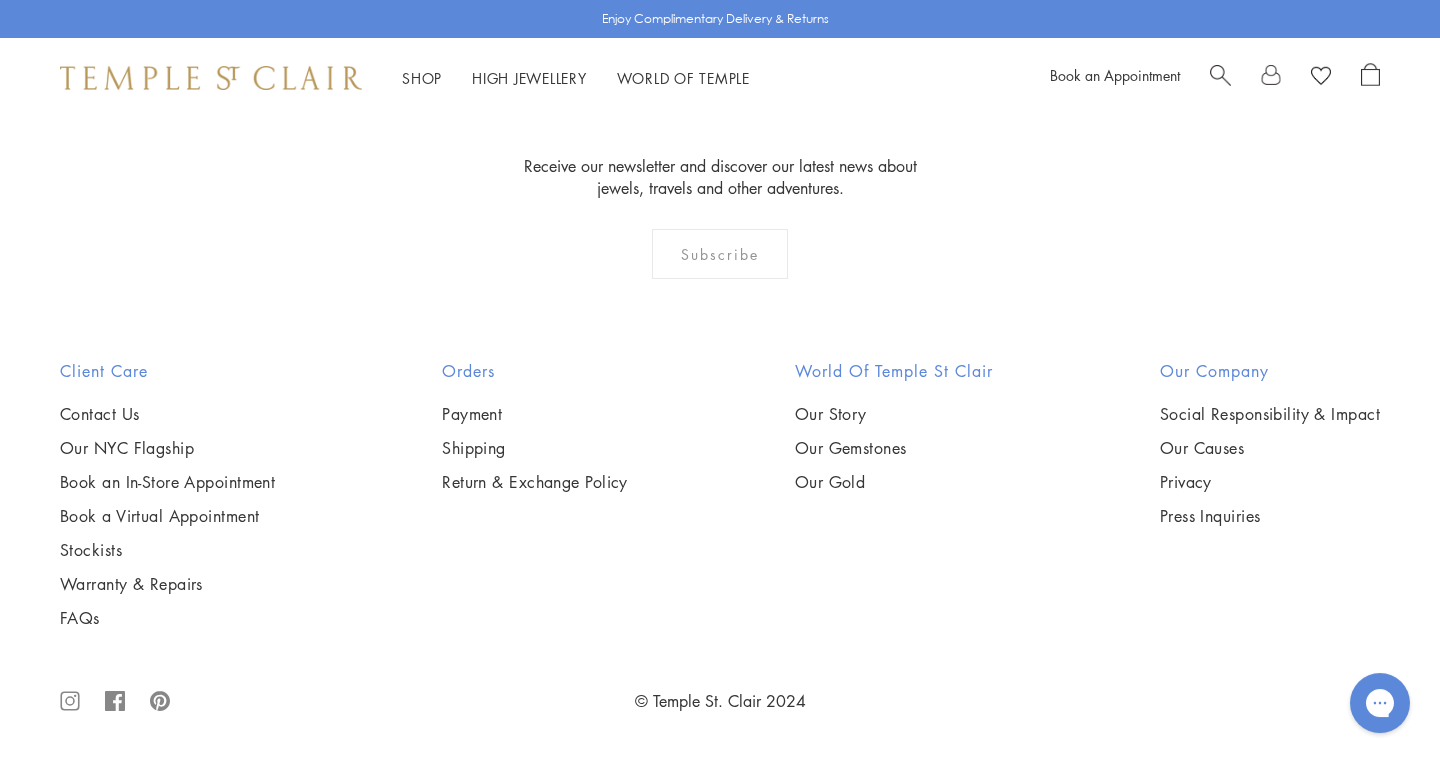 scroll, scrollTop: 4080, scrollLeft: 0, axis: vertical 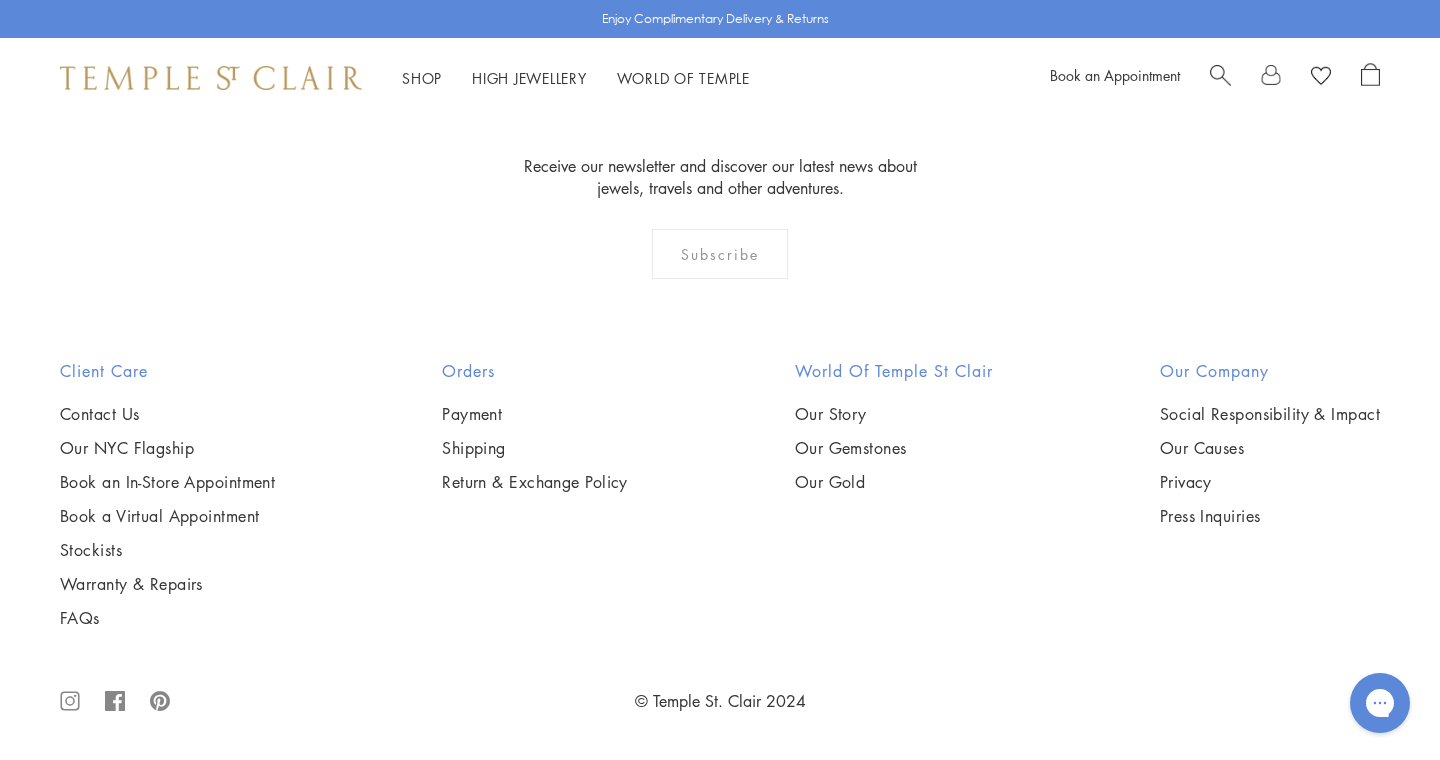 click at bounding box center [0, 0] 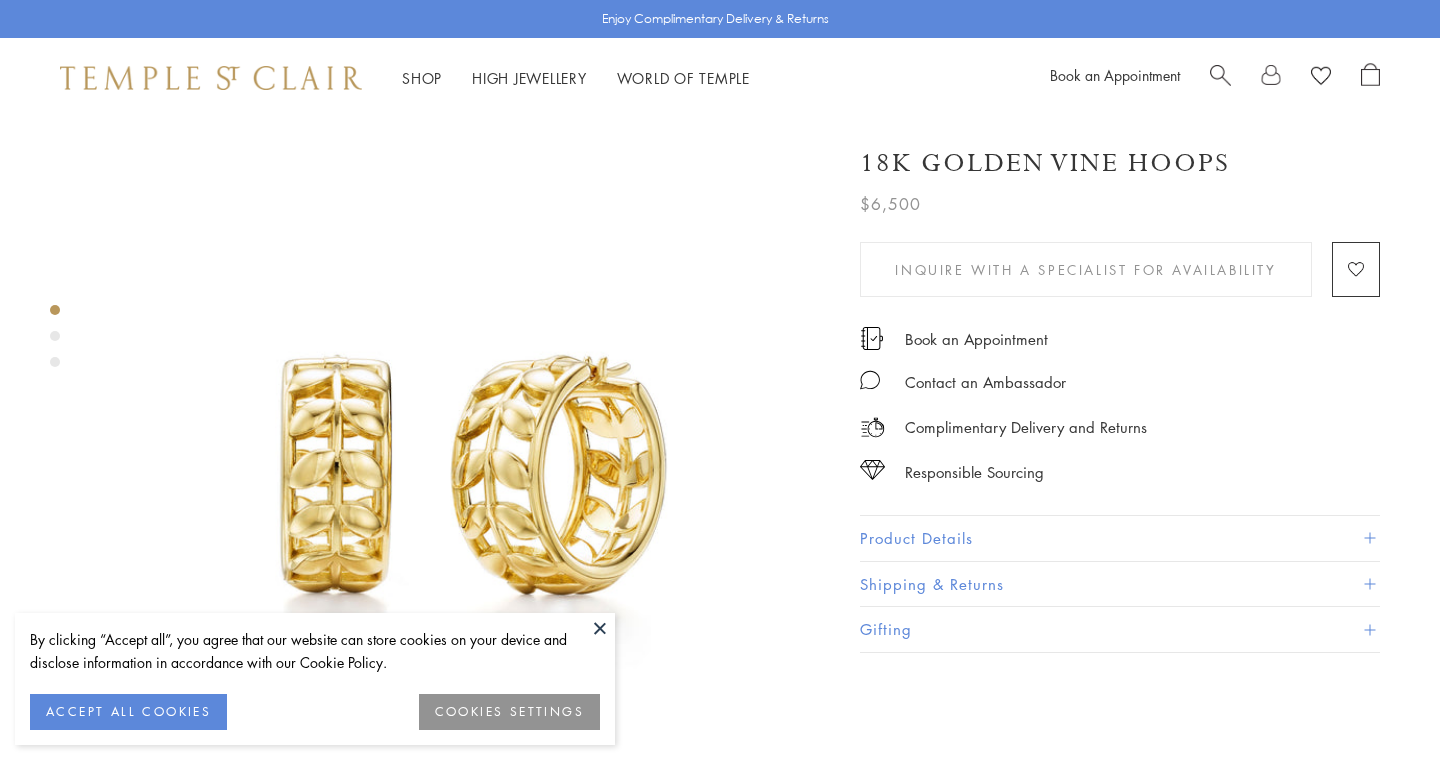 scroll, scrollTop: 0, scrollLeft: 0, axis: both 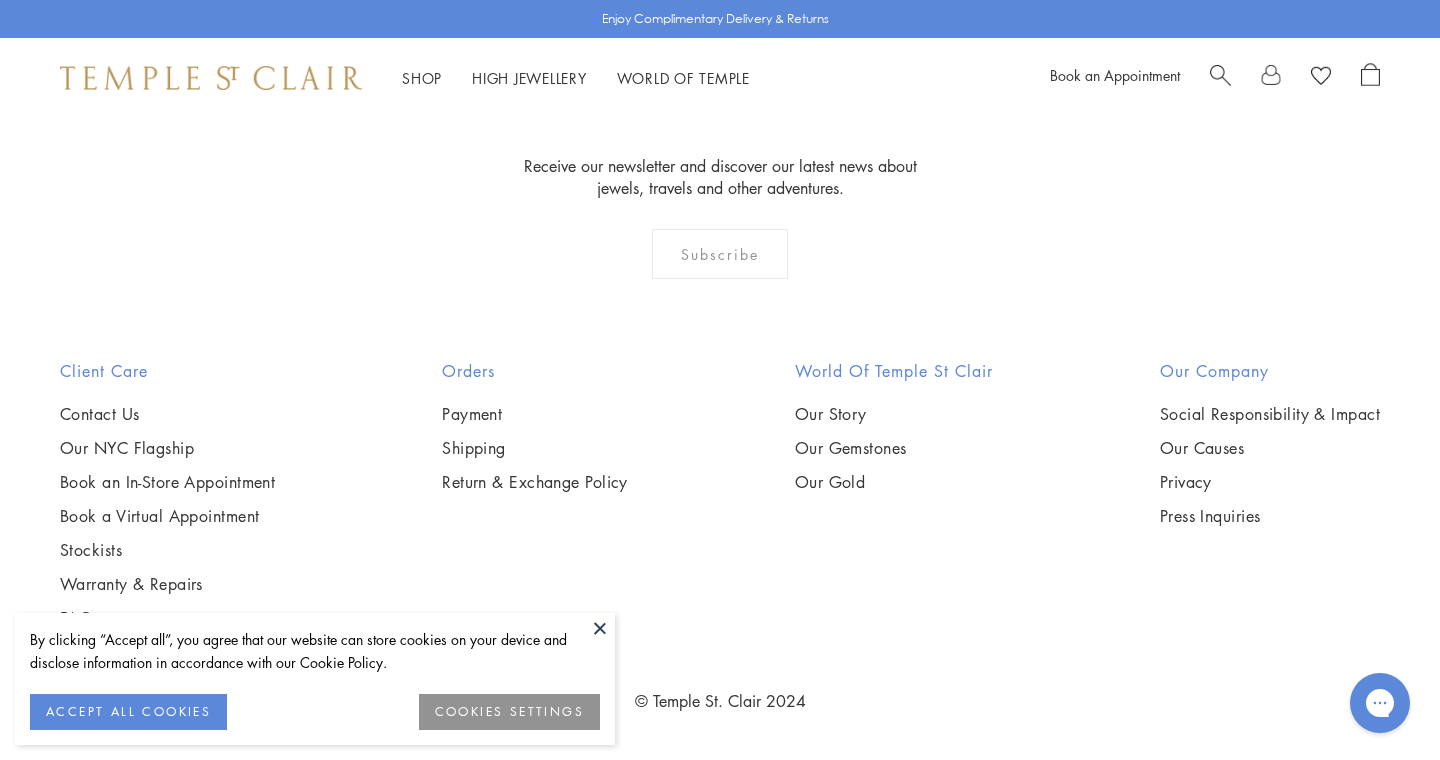 click at bounding box center (600, 628) 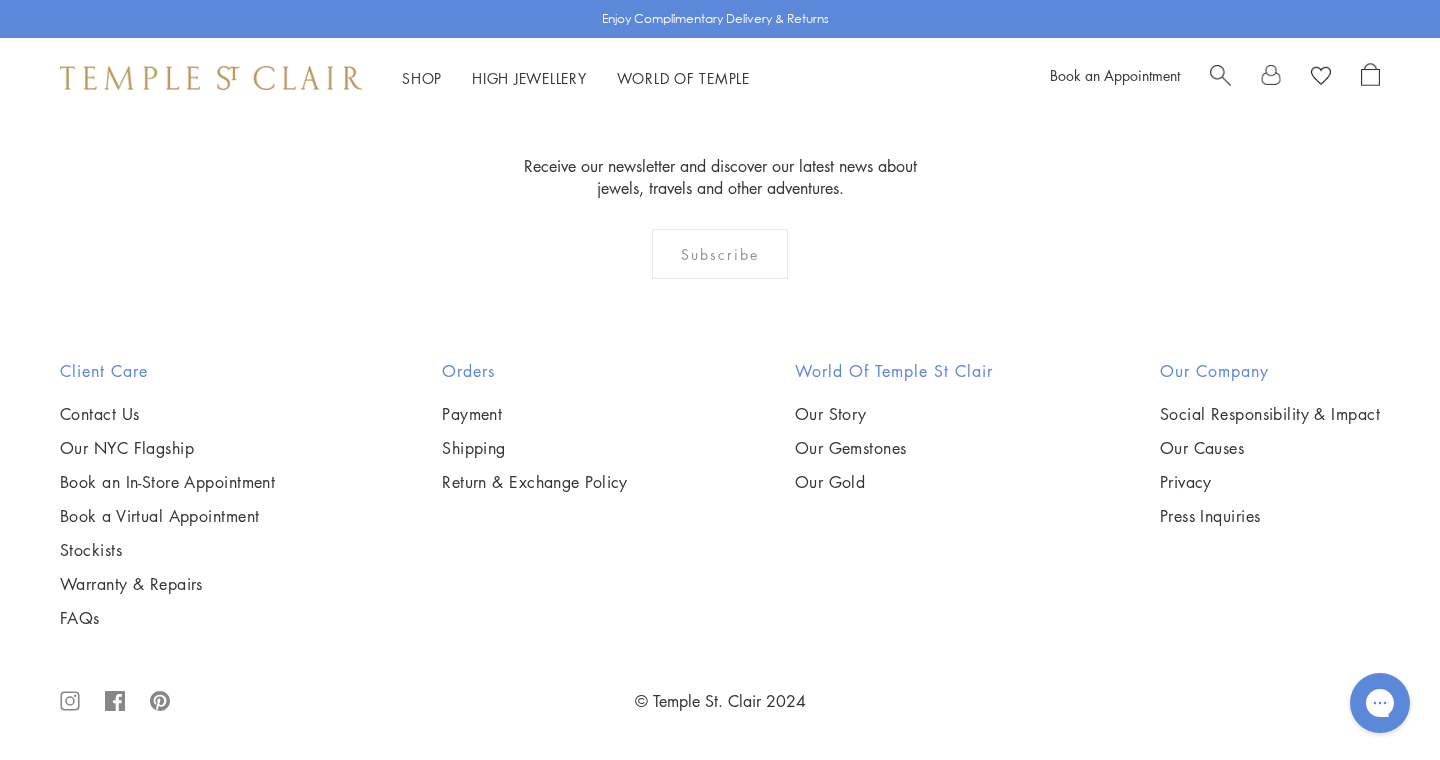 scroll, scrollTop: 7440, scrollLeft: 0, axis: vertical 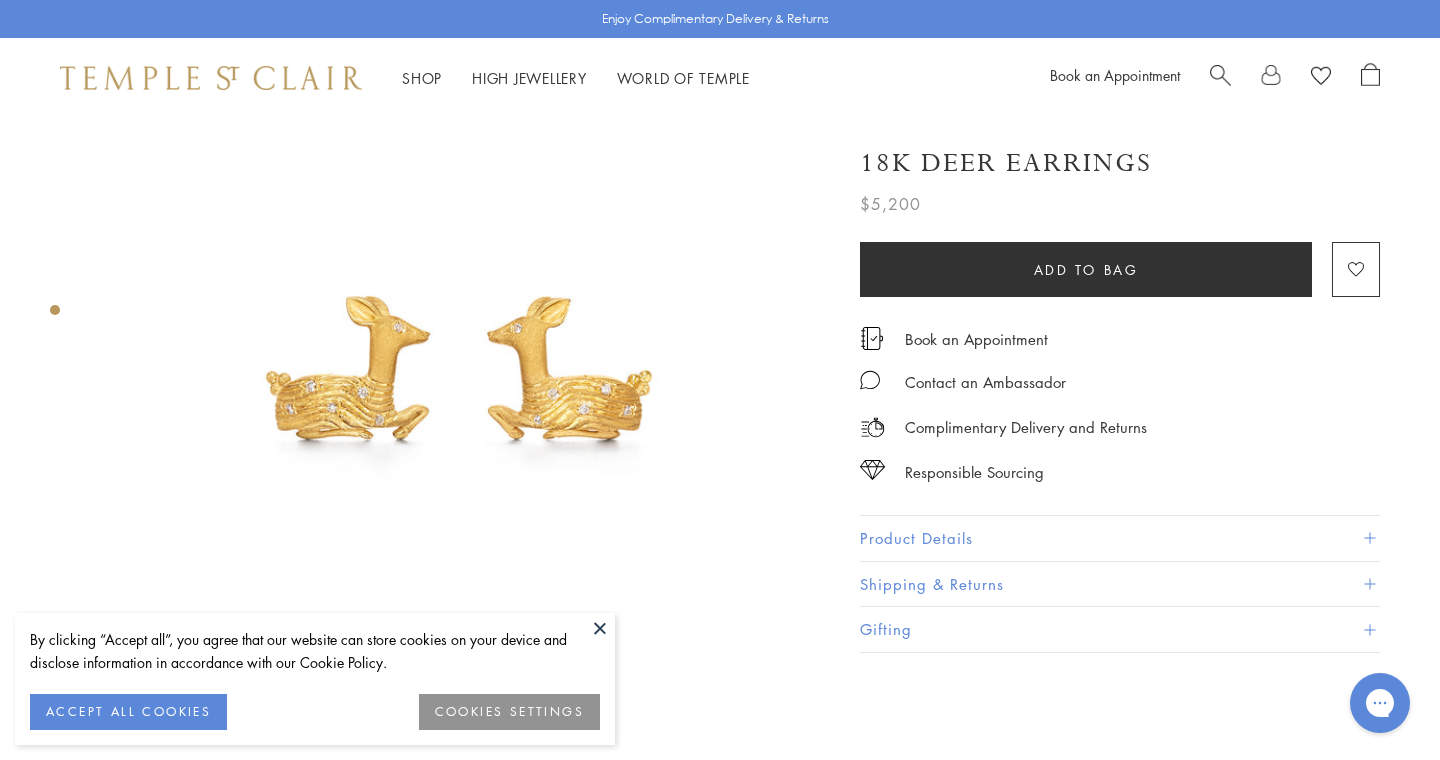 click at bounding box center (600, 628) 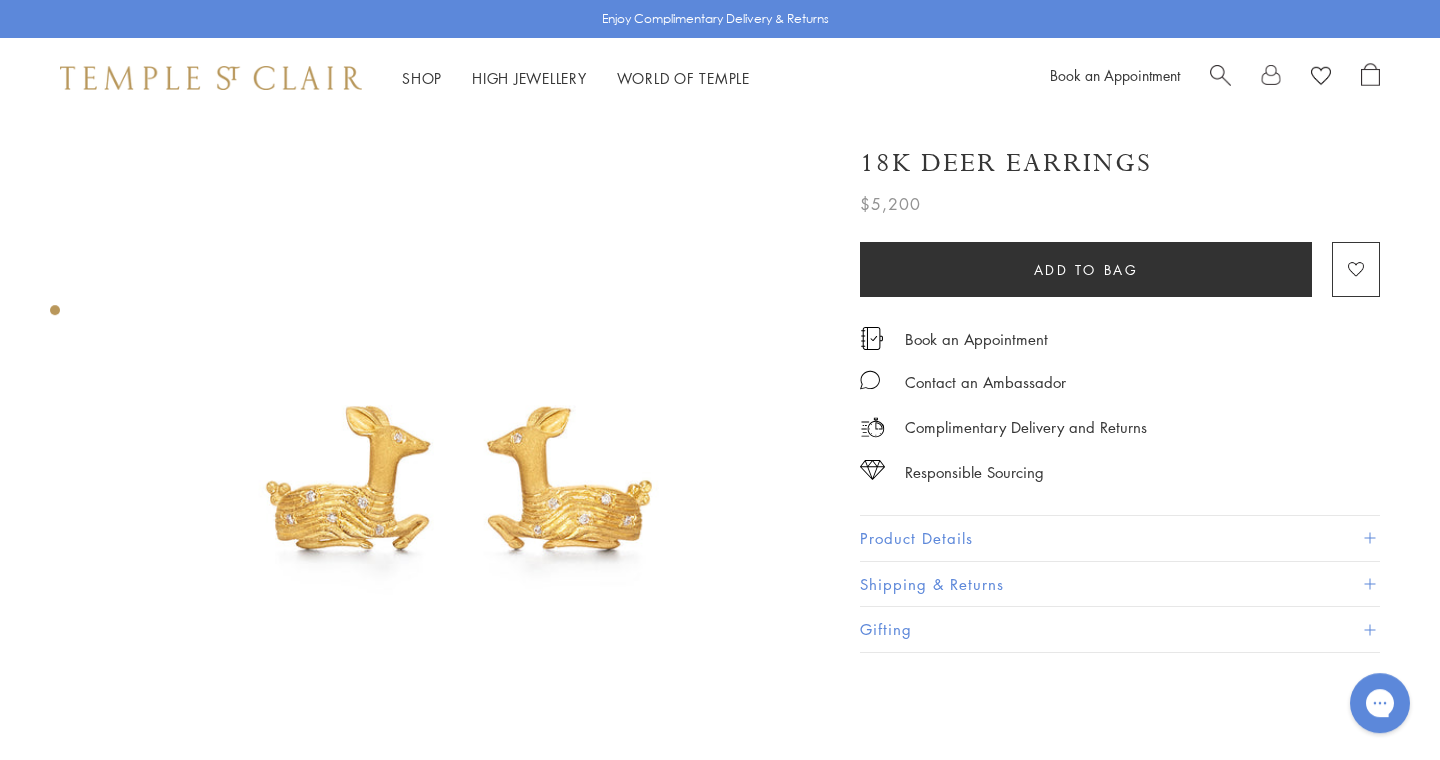 scroll, scrollTop: 0, scrollLeft: 0, axis: both 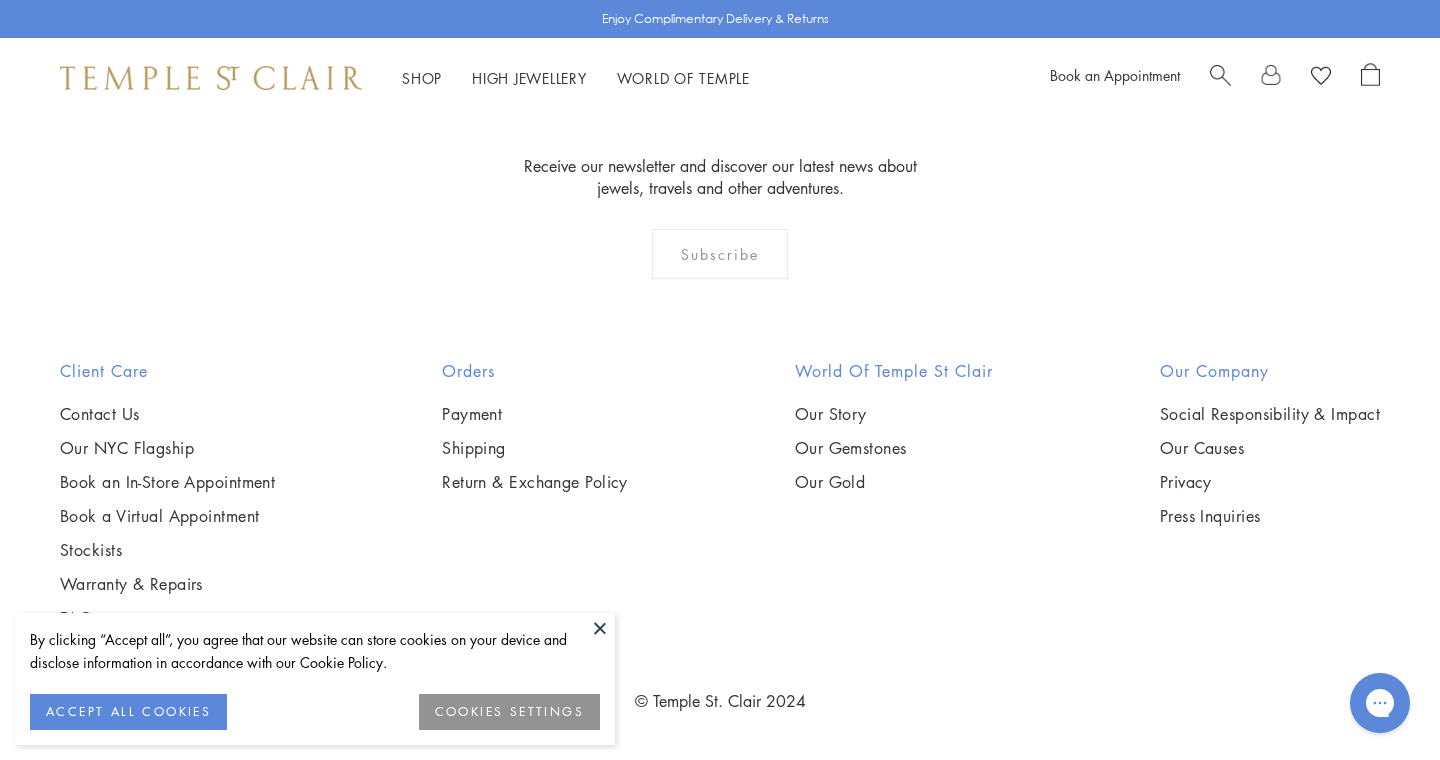 click at bounding box center (600, 628) 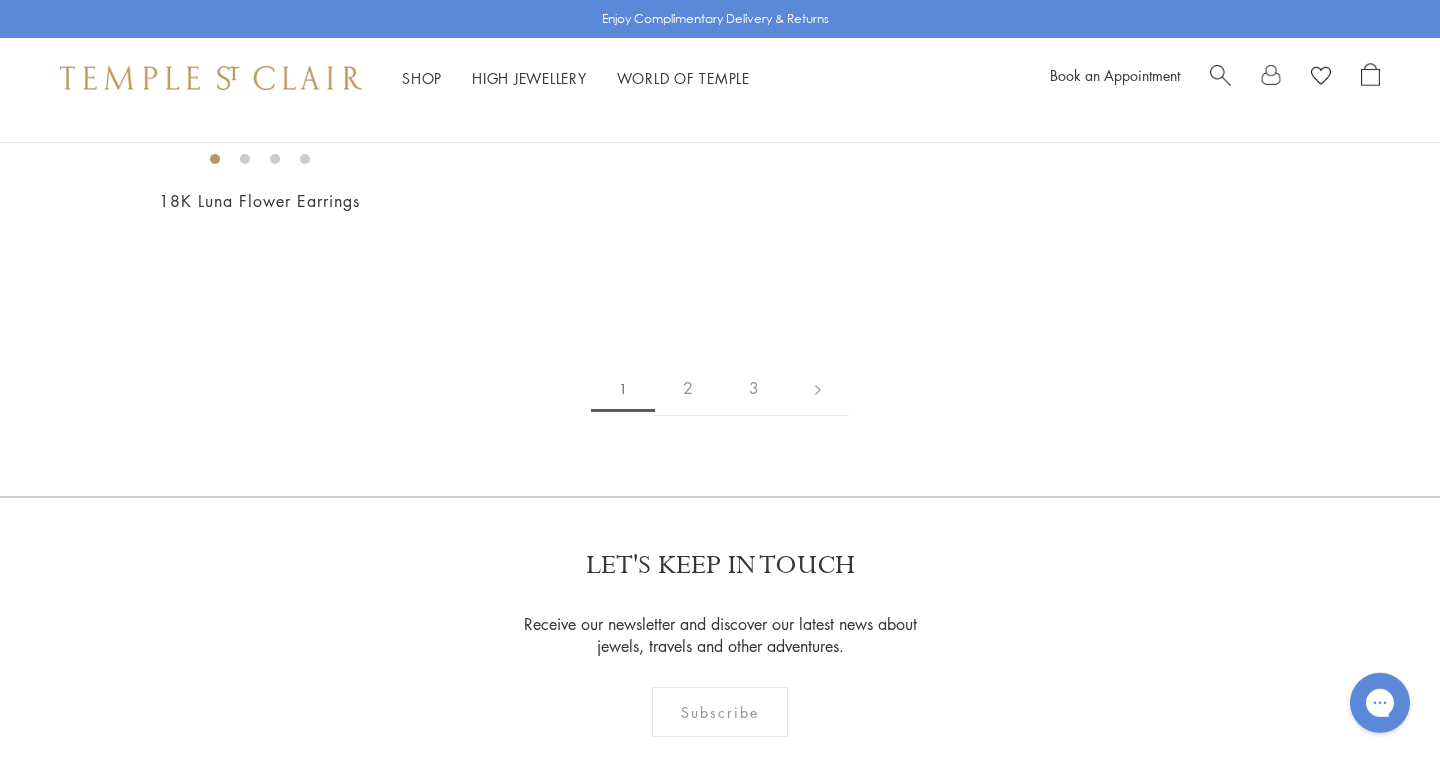 scroll, scrollTop: 3024, scrollLeft: 0, axis: vertical 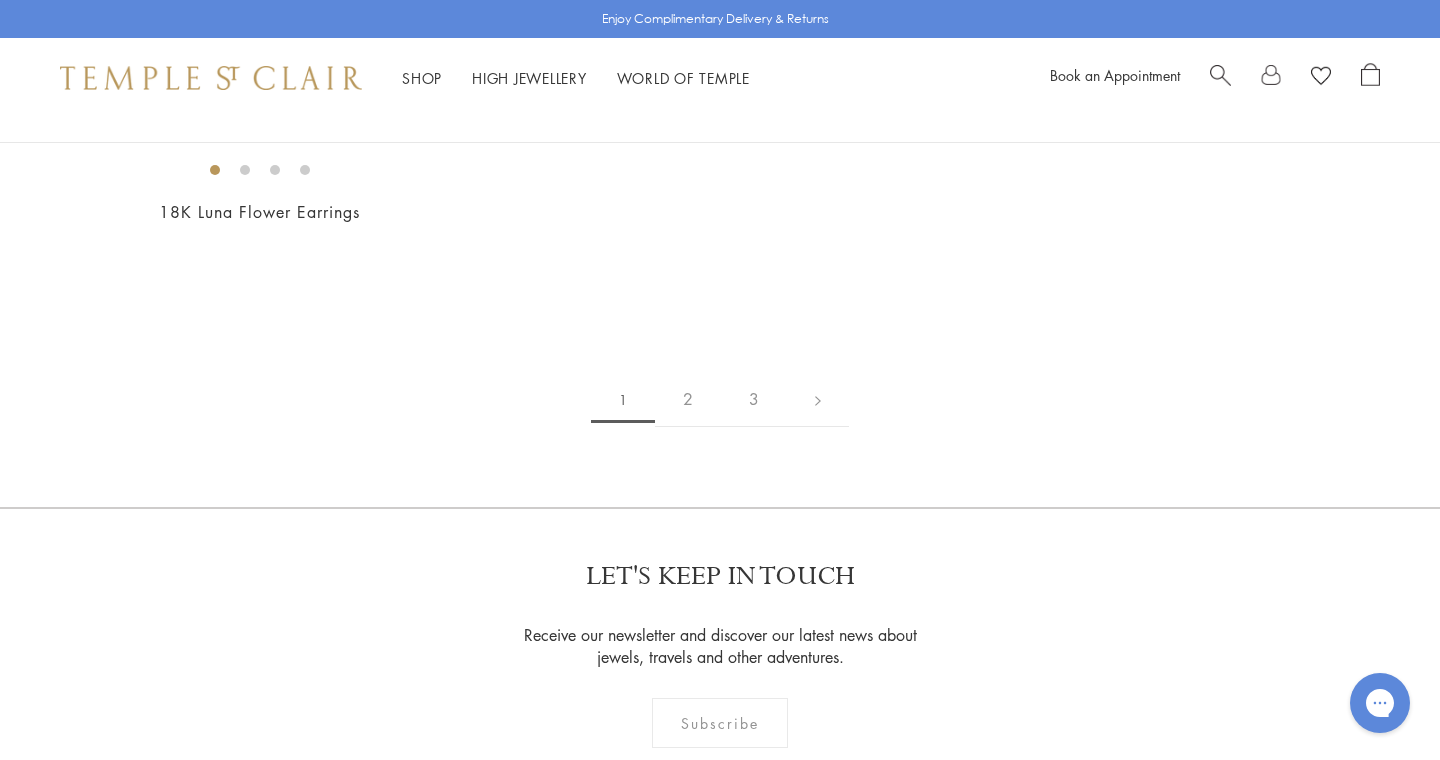 click at bounding box center (0, 0) 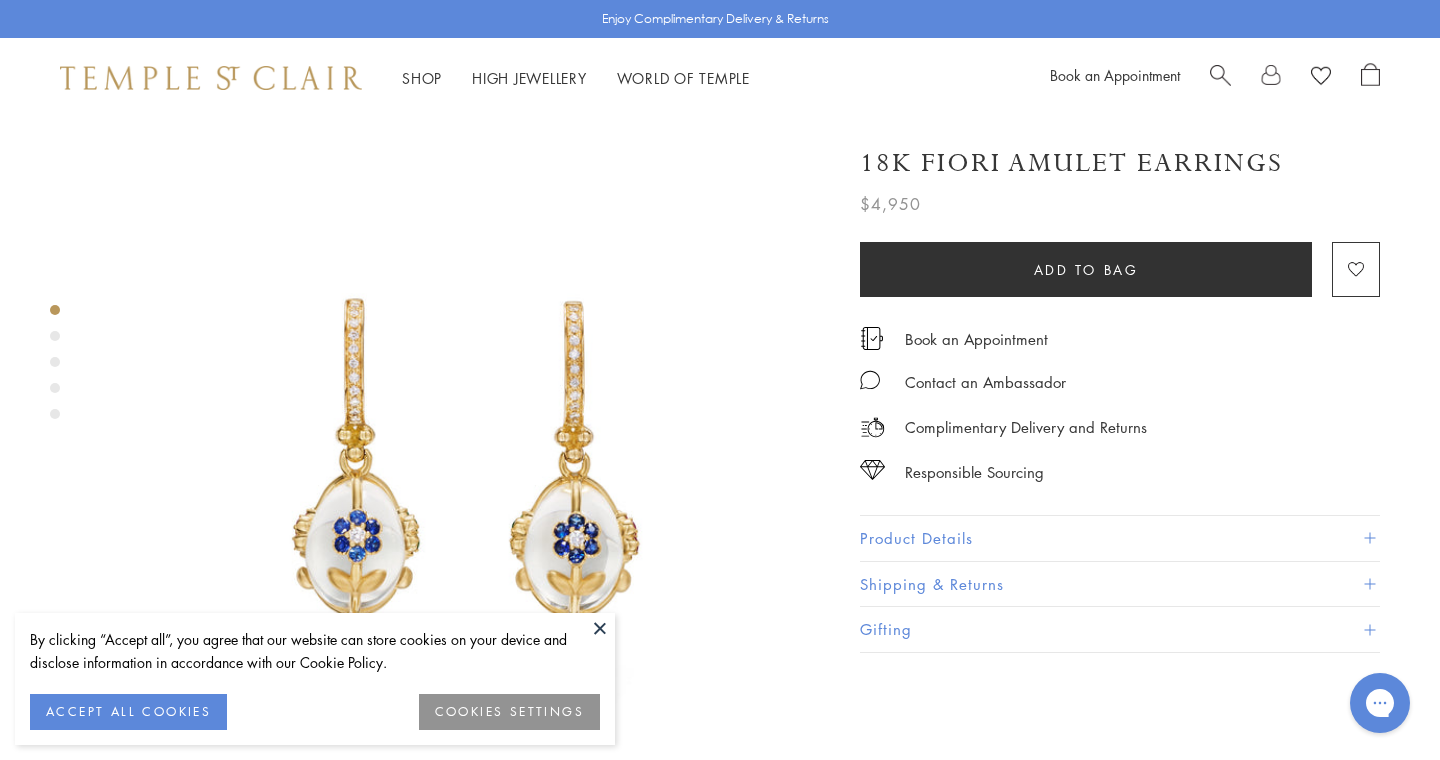 scroll, scrollTop: 0, scrollLeft: 0, axis: both 